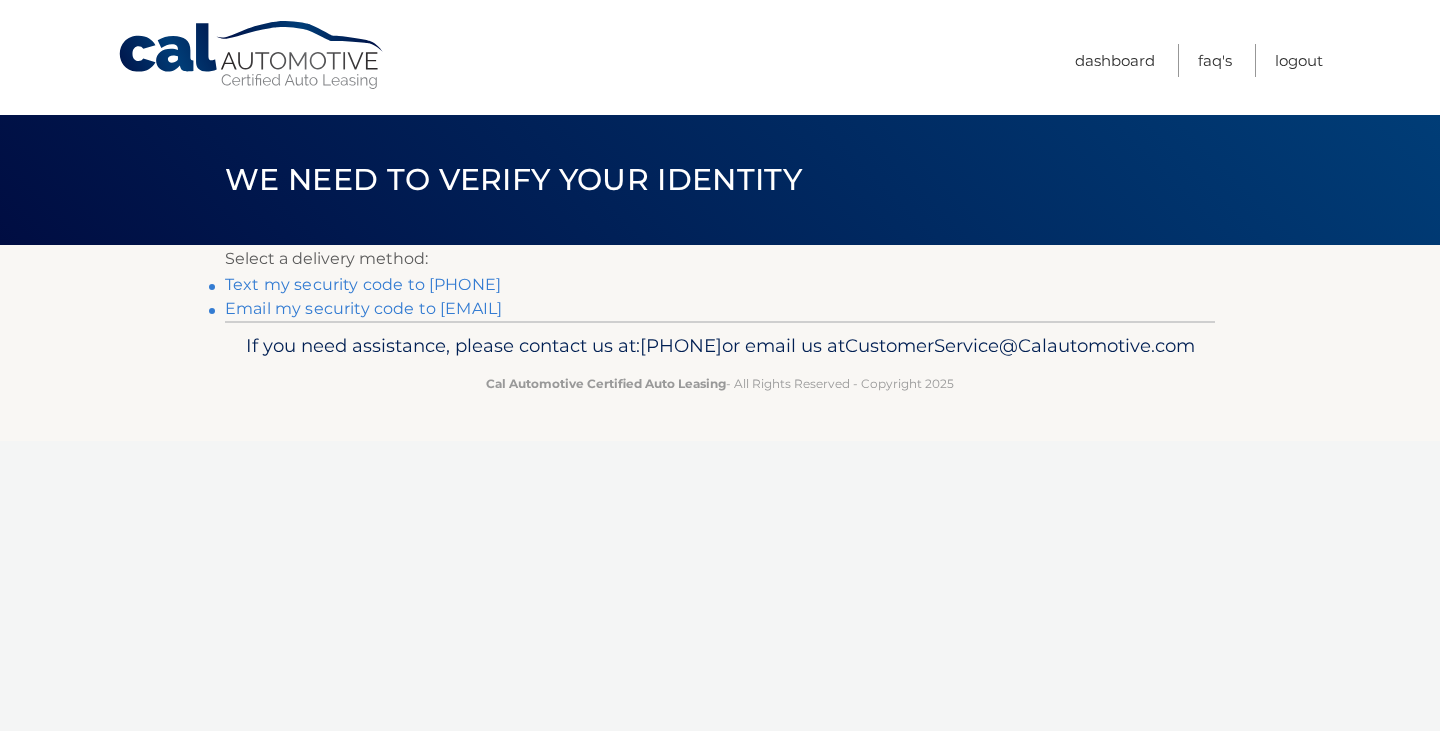scroll, scrollTop: 0, scrollLeft: 0, axis: both 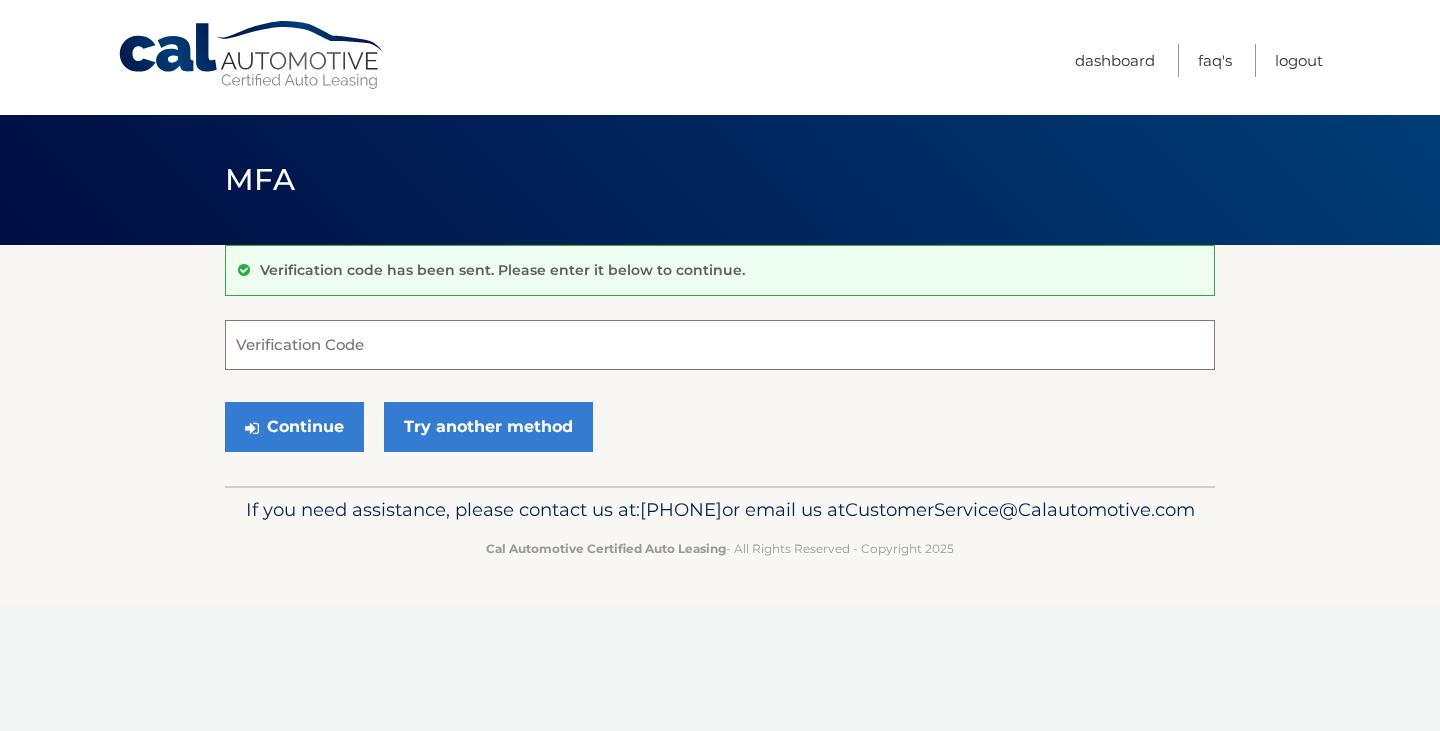 click on "Verification Code" at bounding box center [720, 345] 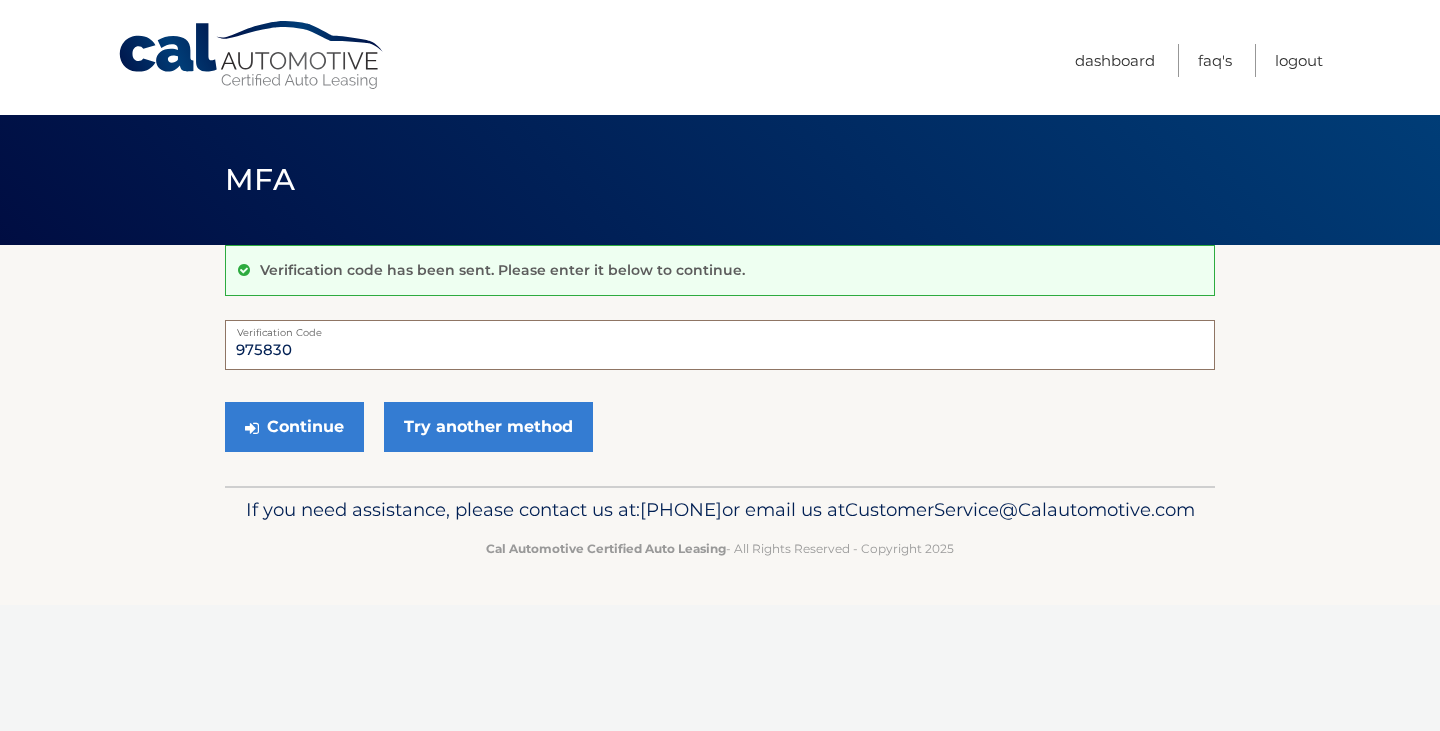 type on "975830" 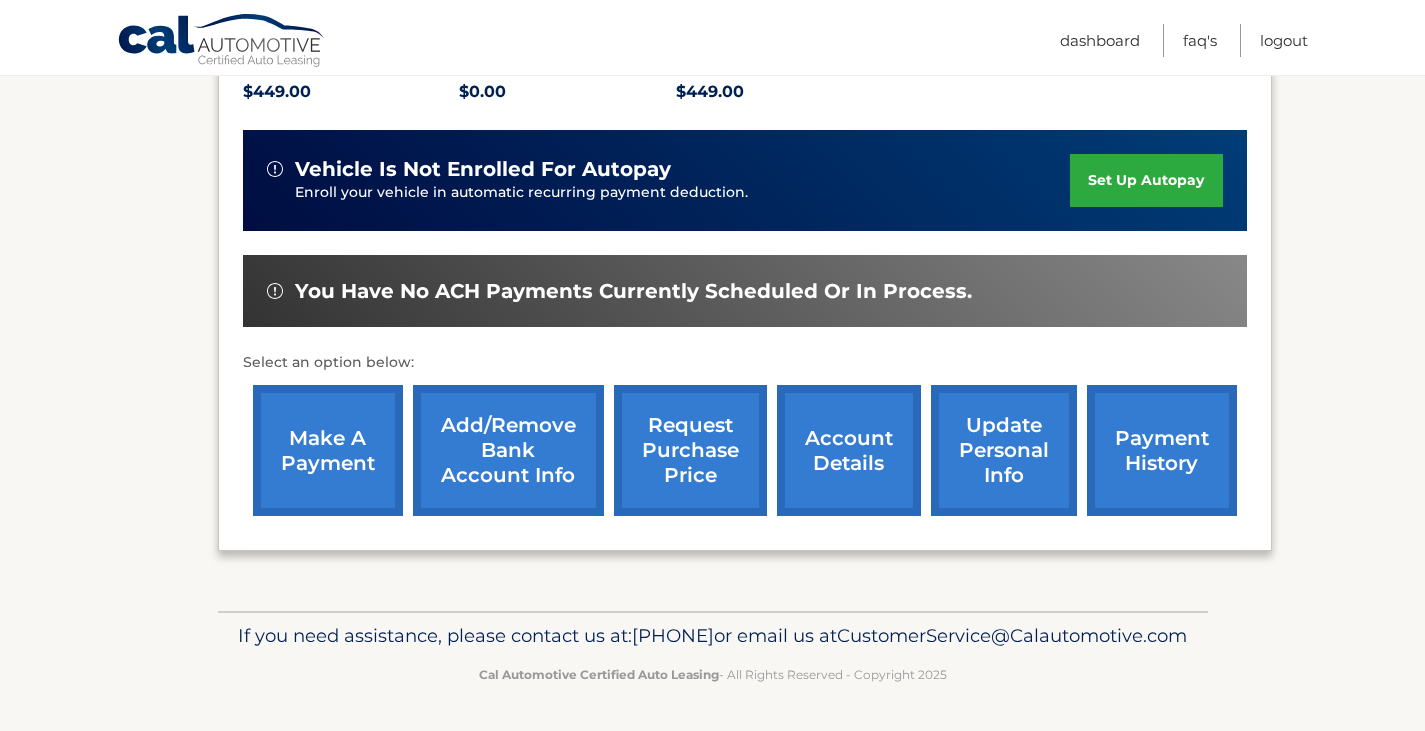 scroll, scrollTop: 480, scrollLeft: 0, axis: vertical 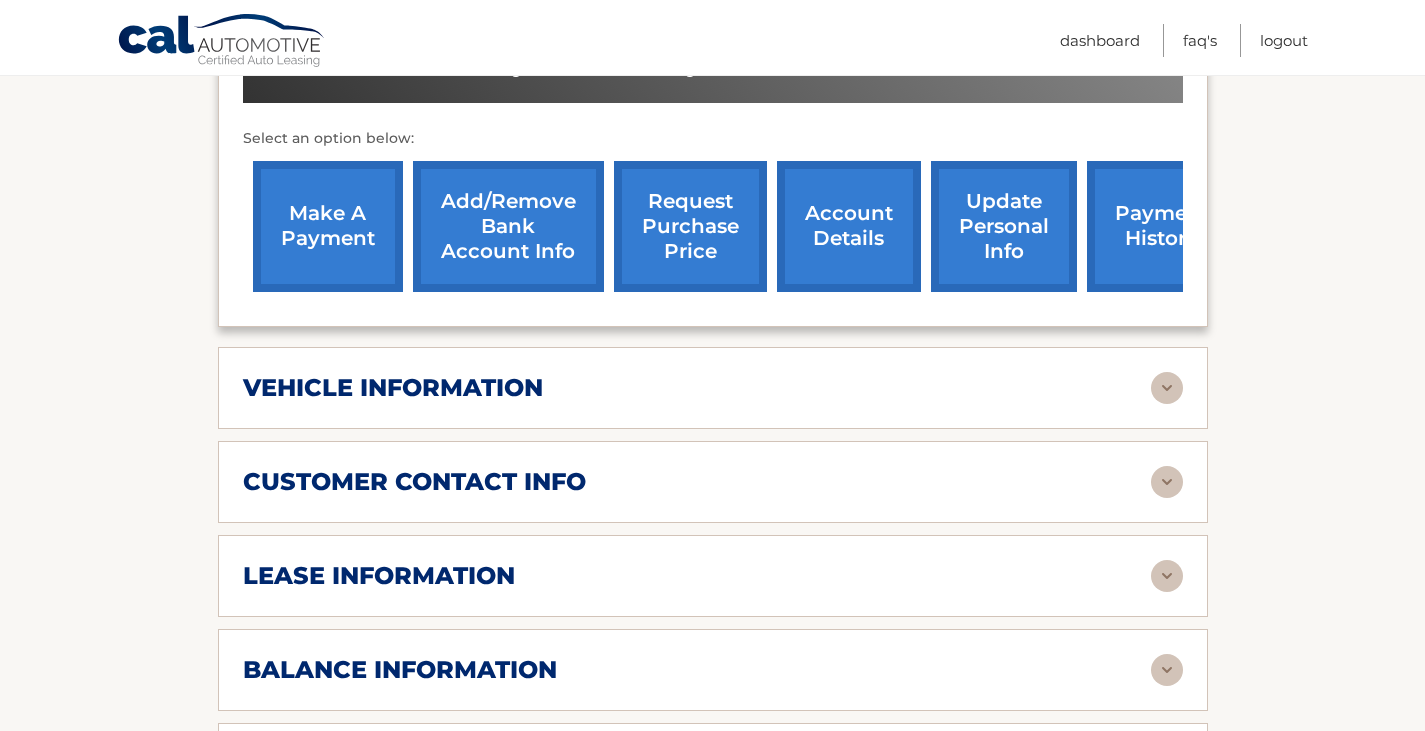 click on "make a payment" at bounding box center (328, 226) 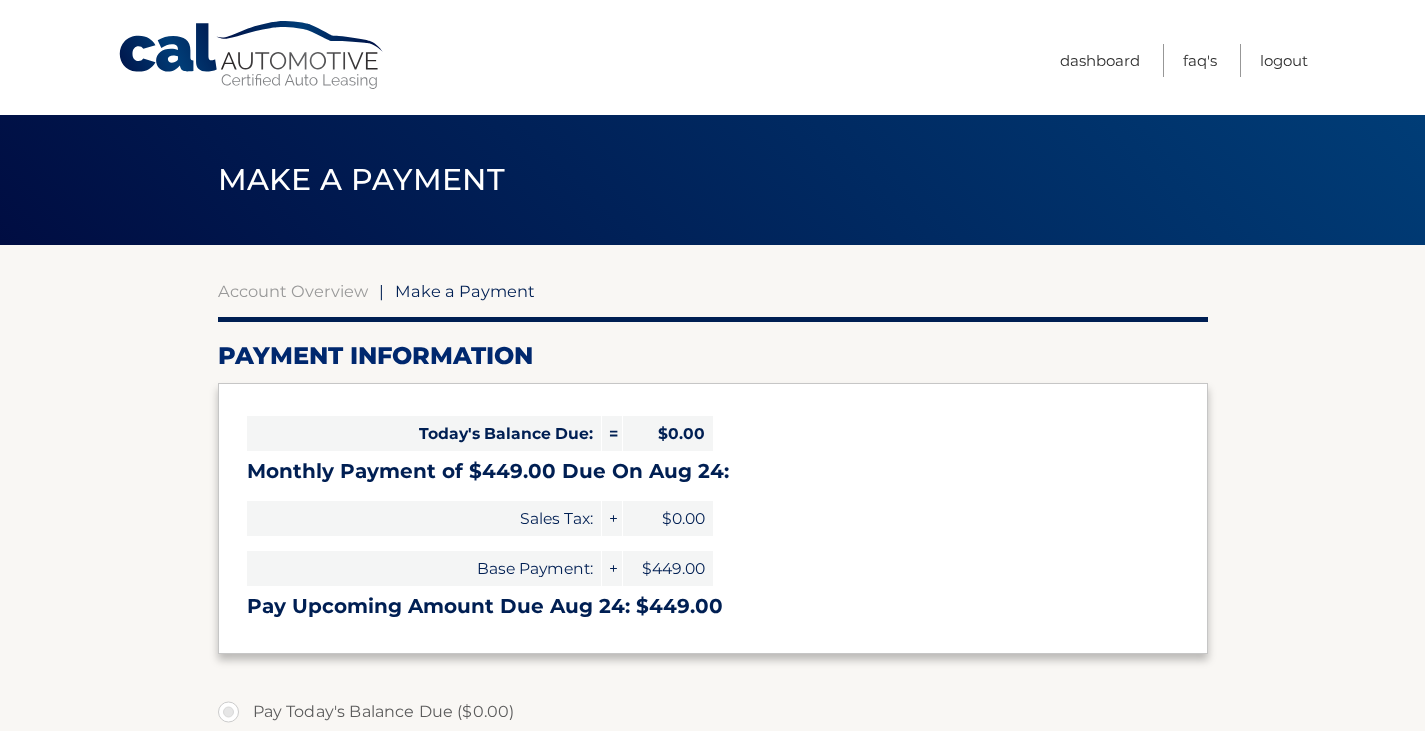 select on "Mzg3MTU0YzEtMjRmOS00NzRmLWEyYTItZWY4MDU5N2M4NzI3" 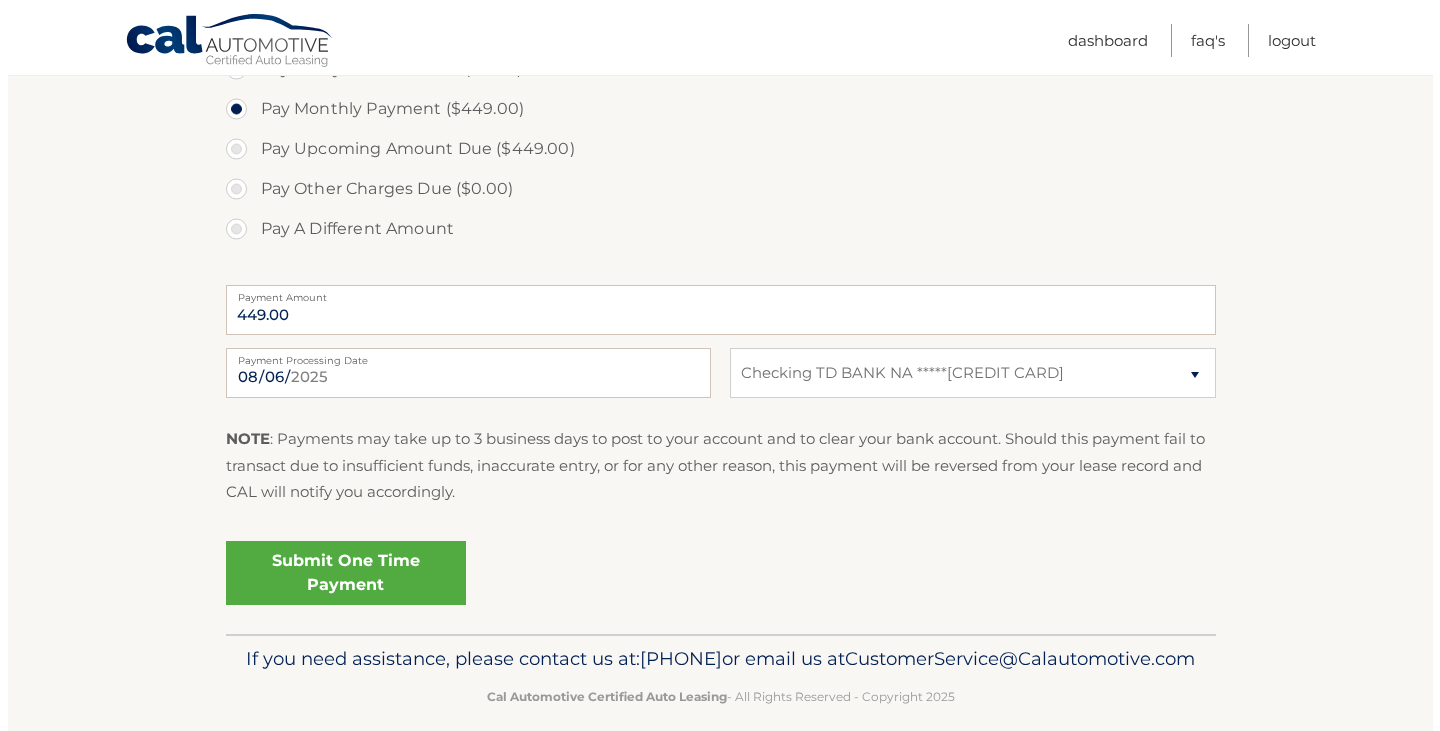 scroll, scrollTop: 698, scrollLeft: 0, axis: vertical 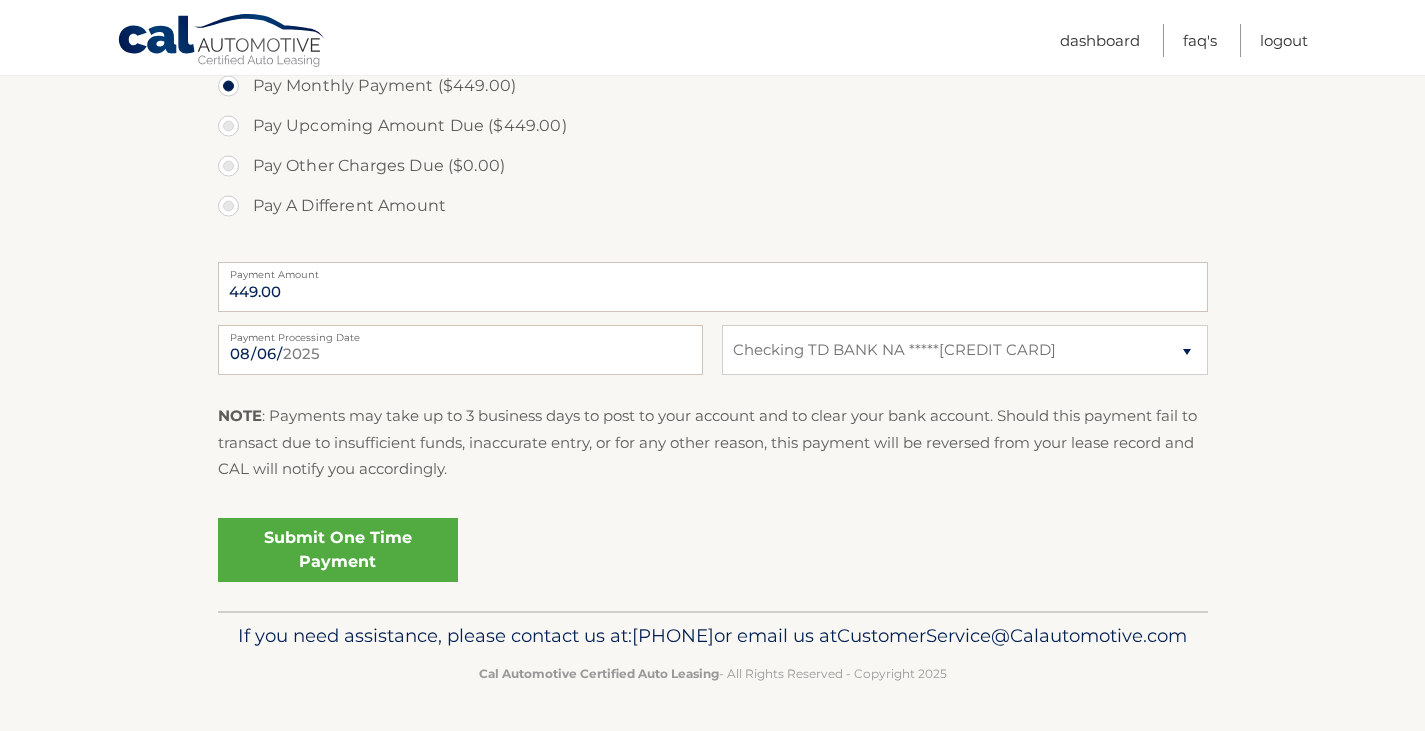 click on "Submit One Time Payment" at bounding box center [338, 550] 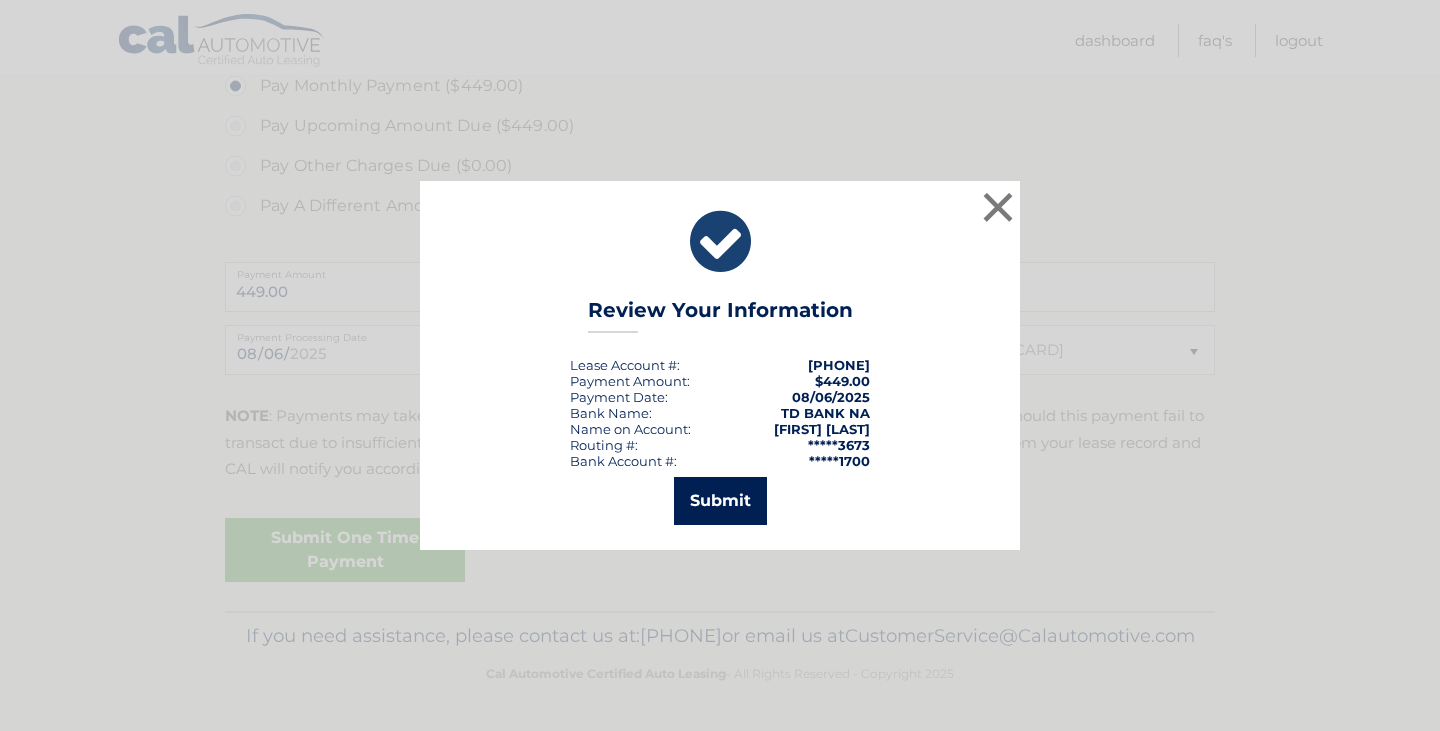 click on "Submit" at bounding box center [720, 501] 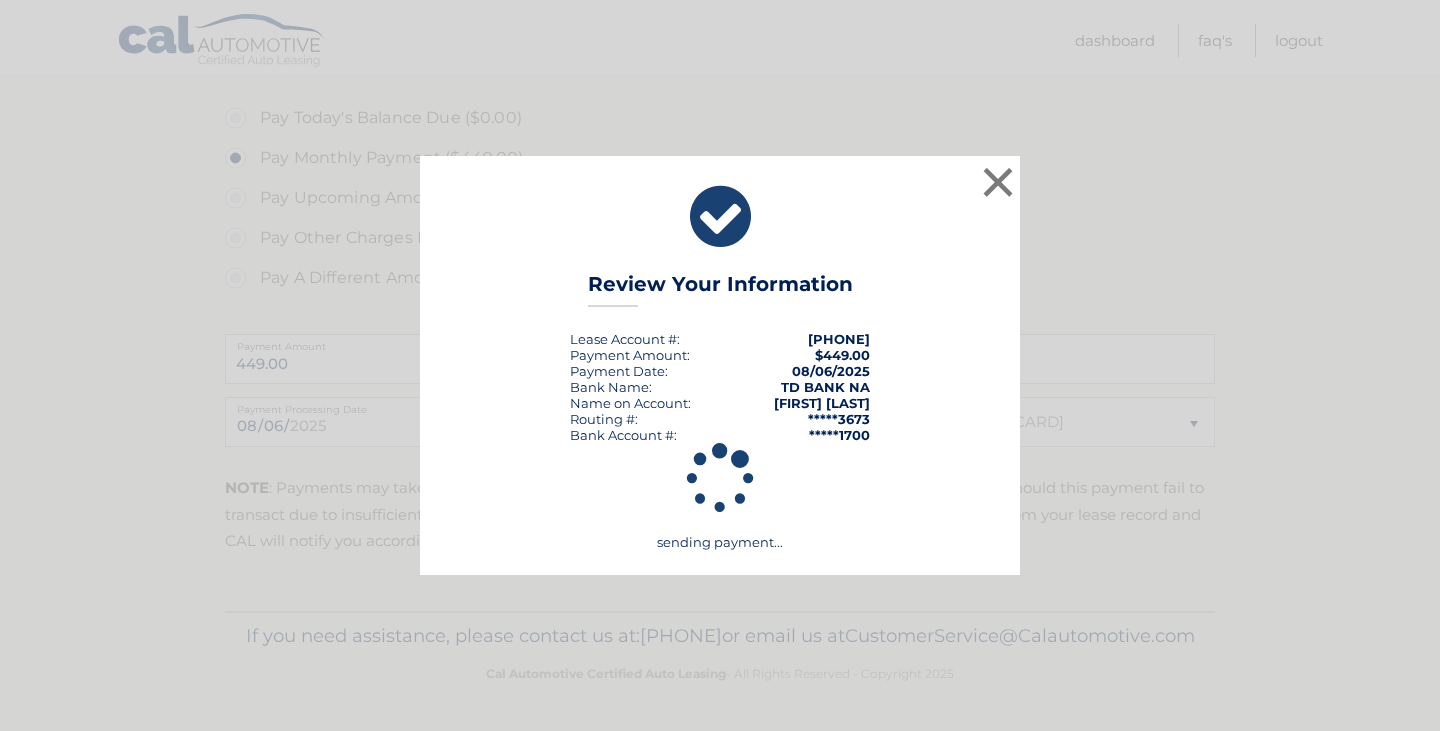 scroll, scrollTop: 626, scrollLeft: 0, axis: vertical 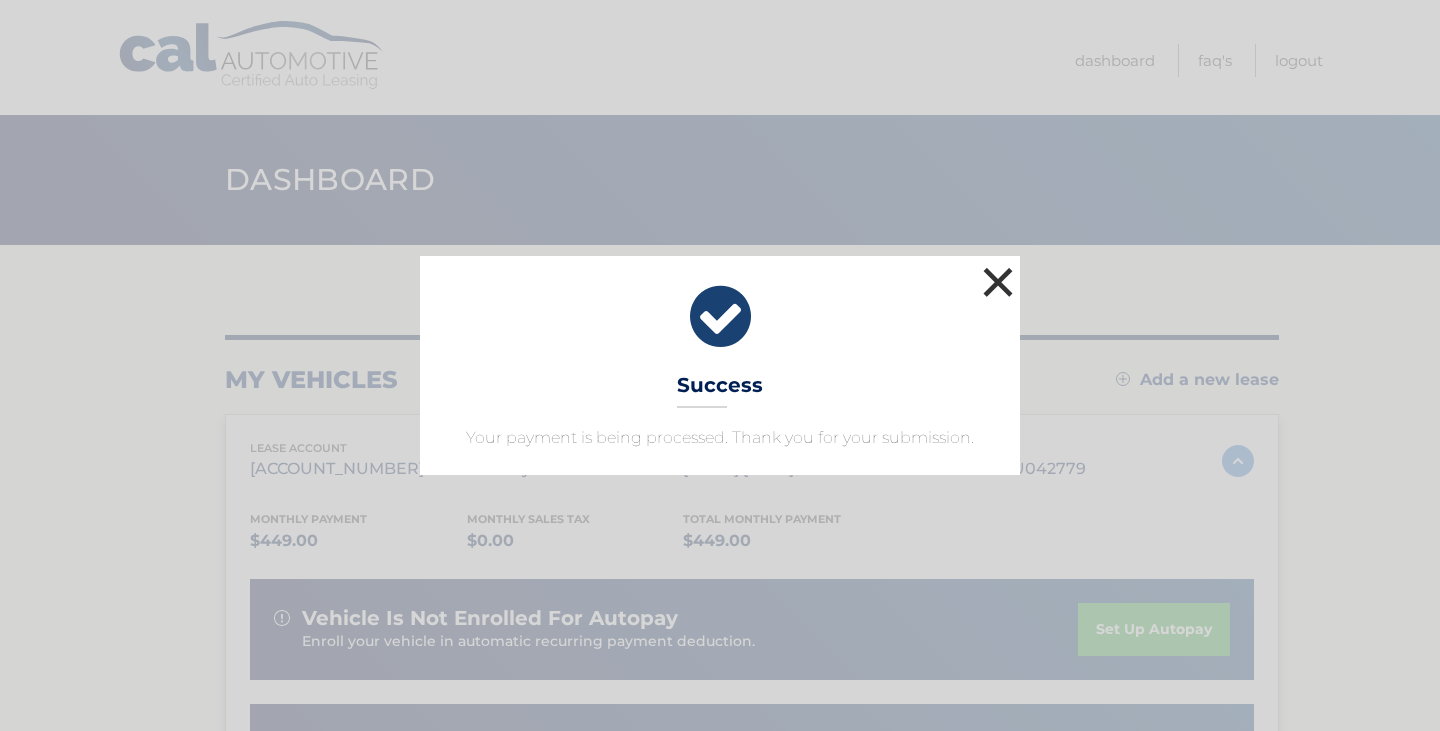 click on "×" at bounding box center (998, 282) 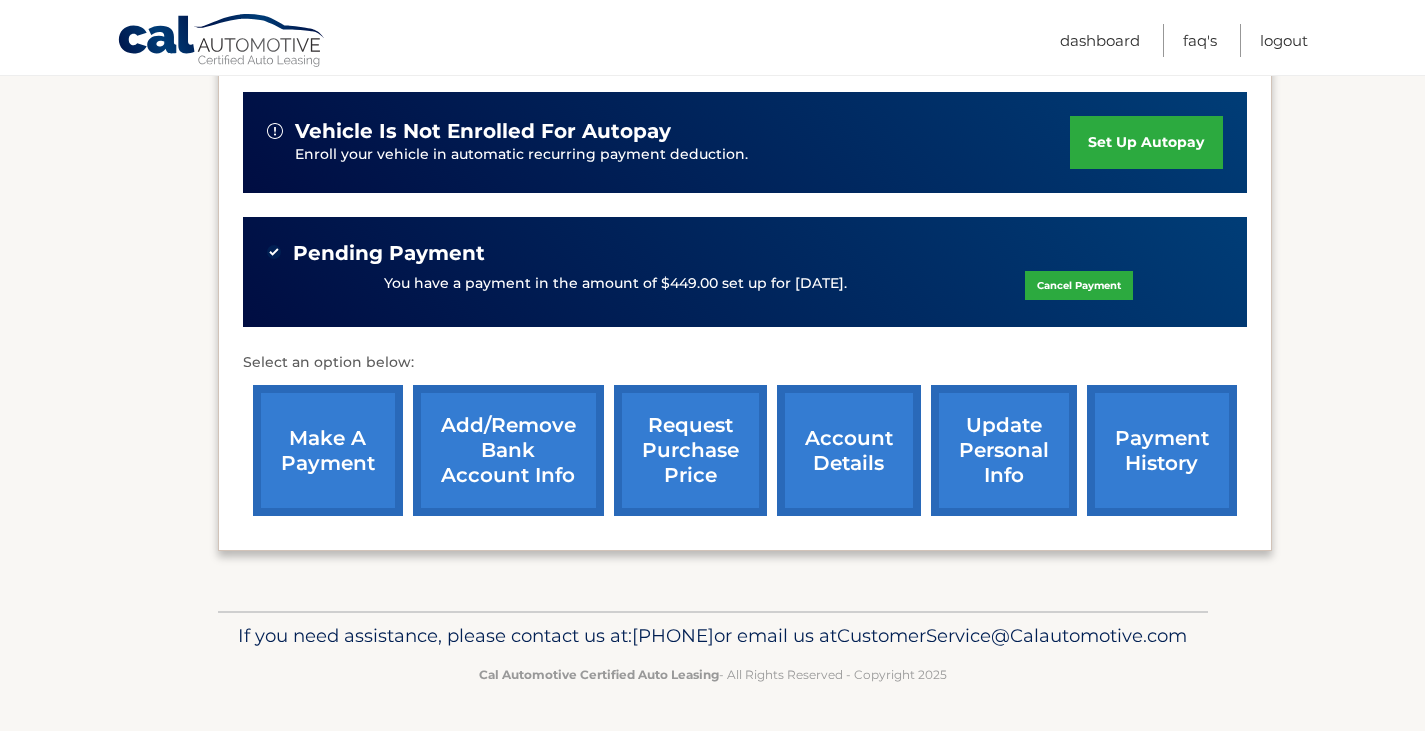 scroll, scrollTop: 518, scrollLeft: 0, axis: vertical 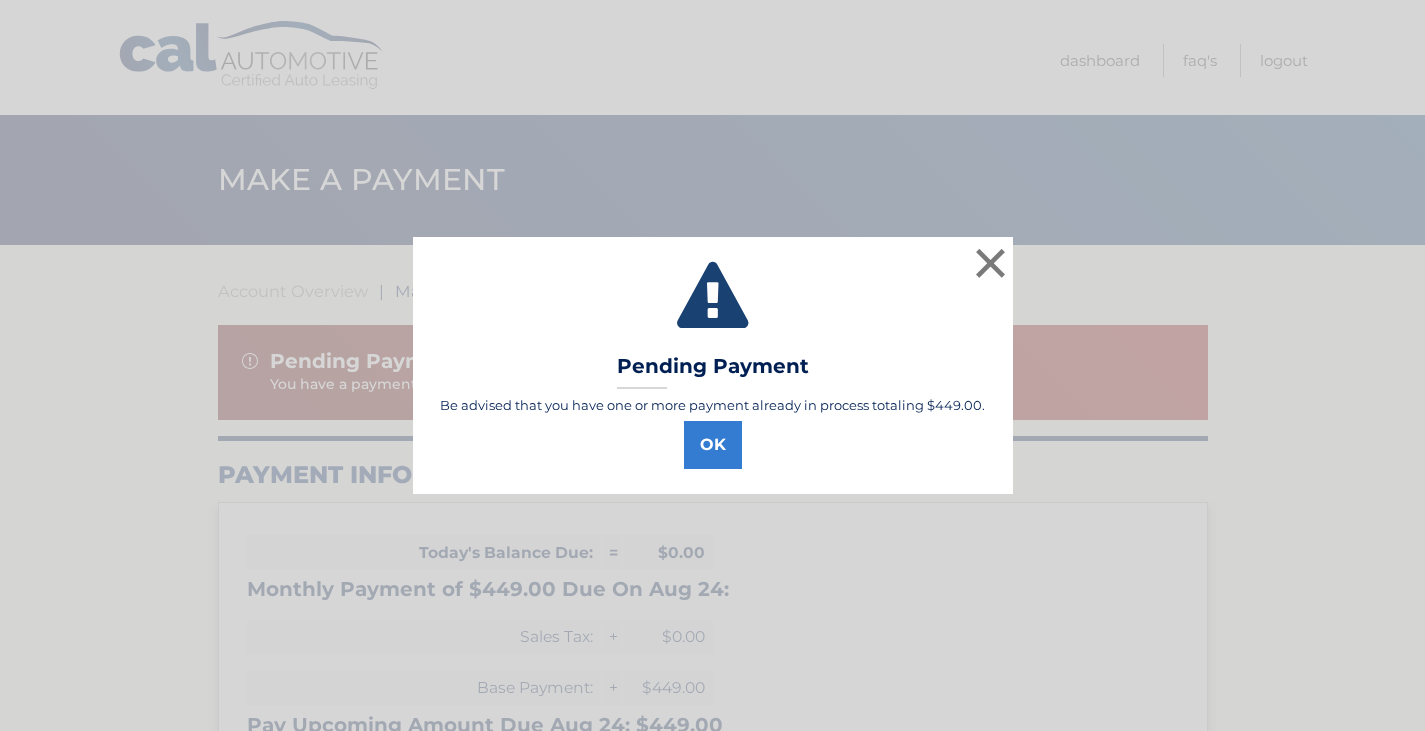 select on "Mzg3MTU0YzEtMjRmOS00NzRmLWEyYTItZWY4MDU5N2M4NzI3" 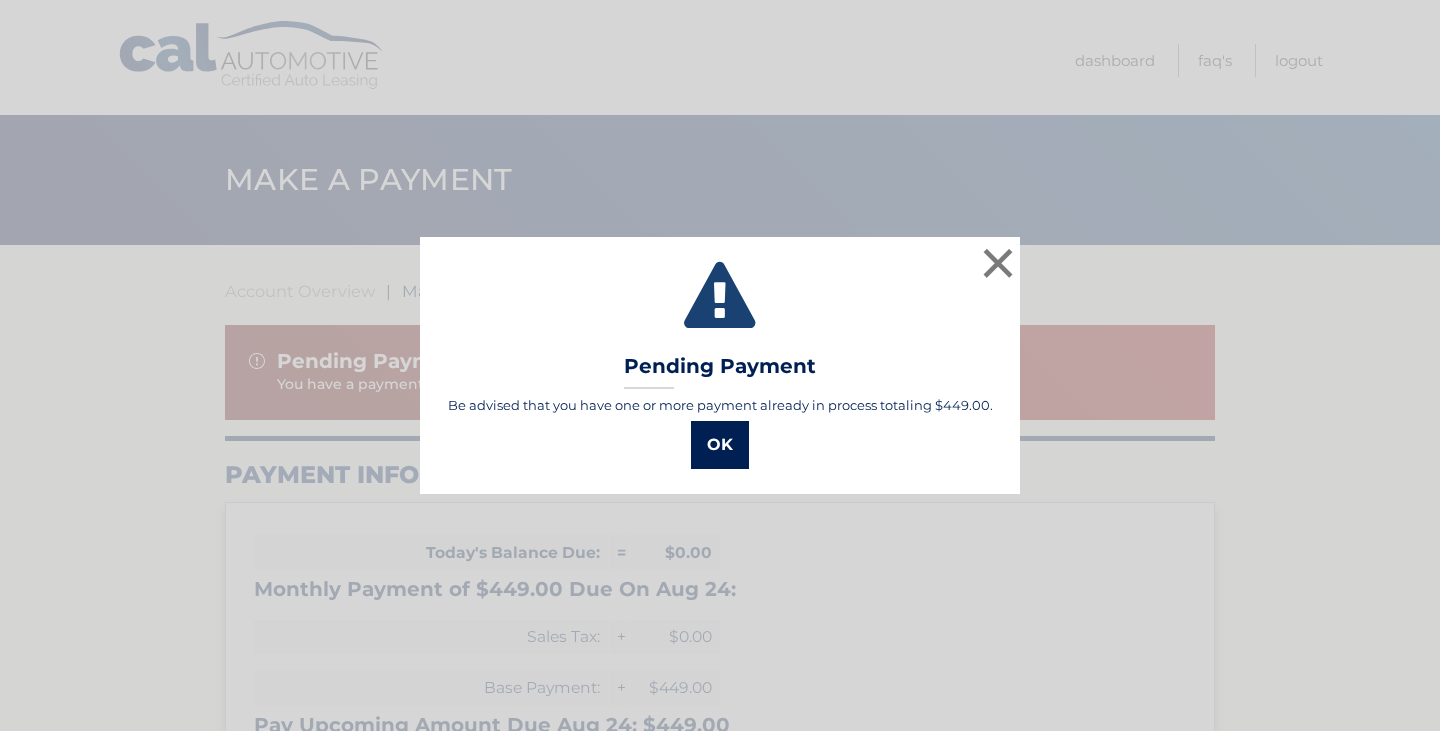 click on "OK" at bounding box center (720, 445) 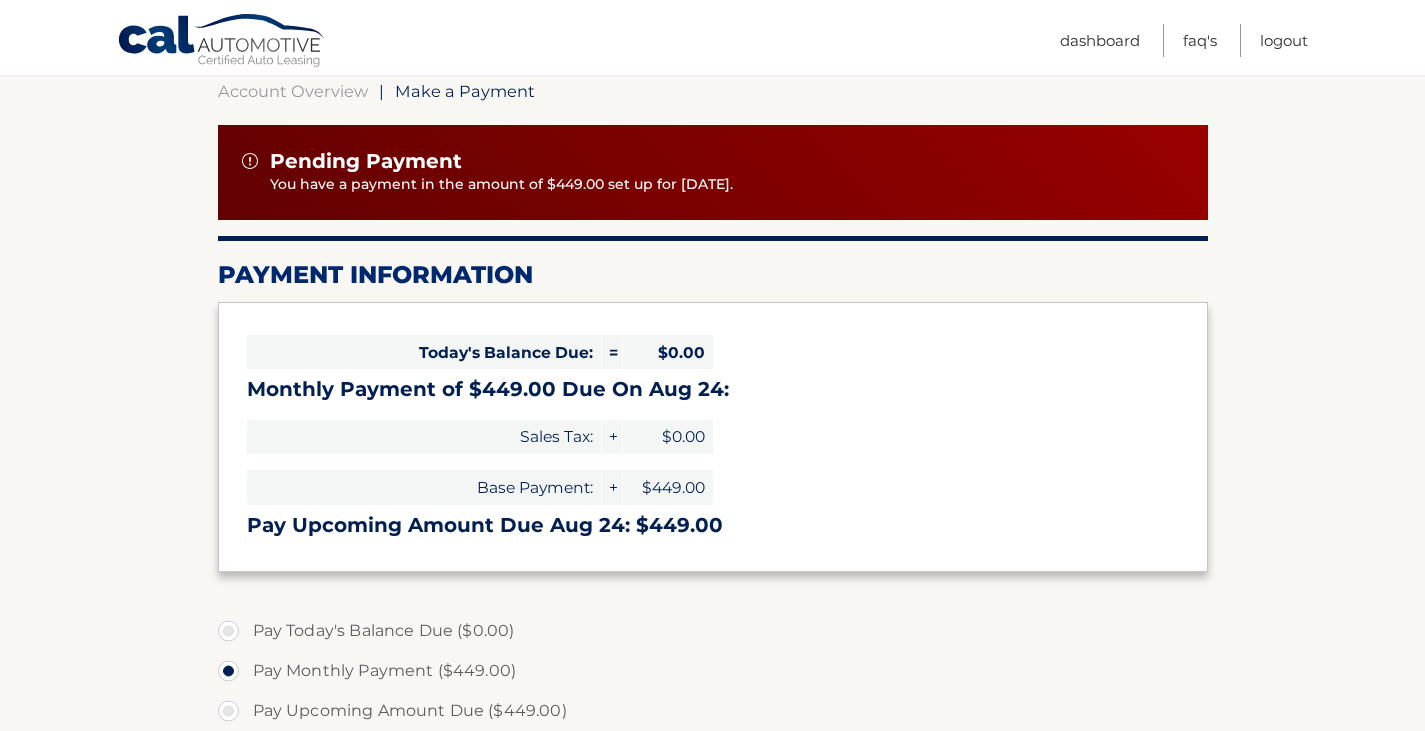 scroll, scrollTop: 0, scrollLeft: 0, axis: both 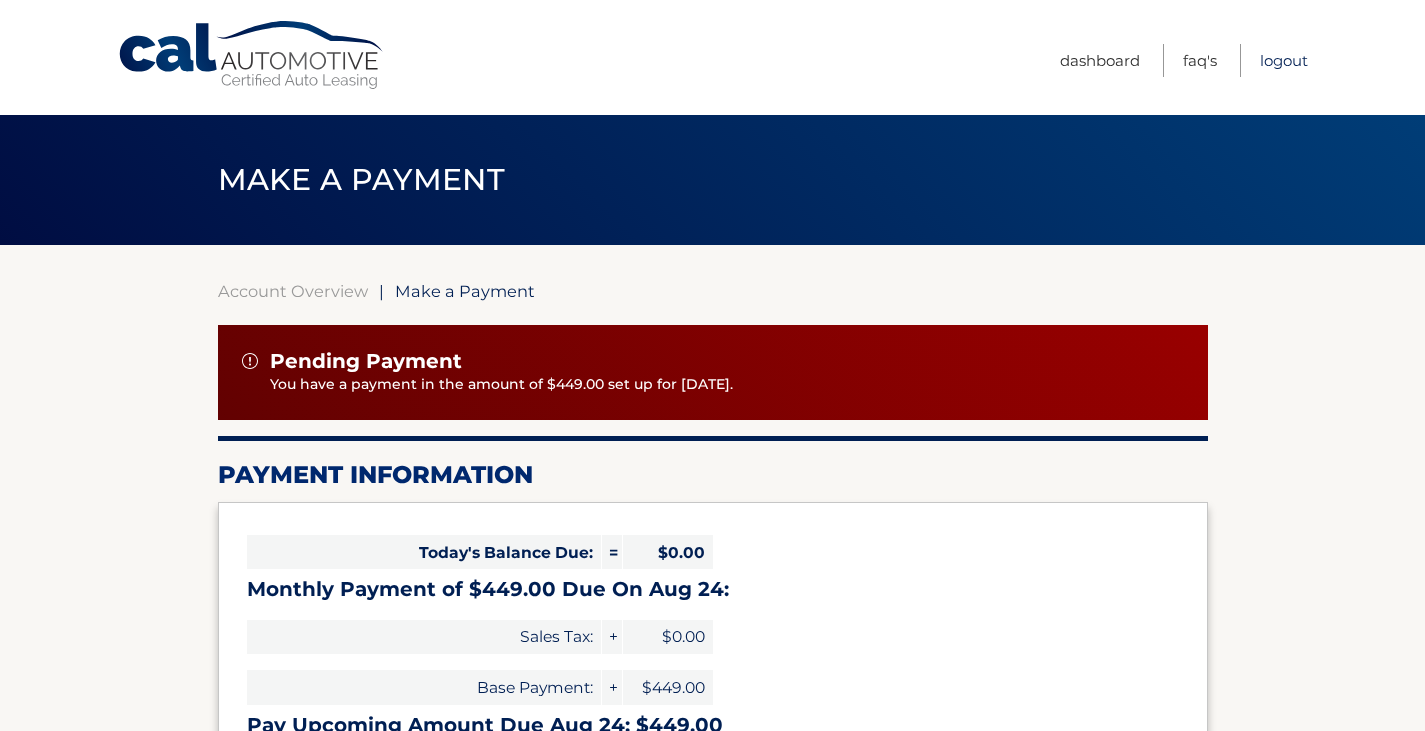 click on "Logout" at bounding box center [1284, 60] 